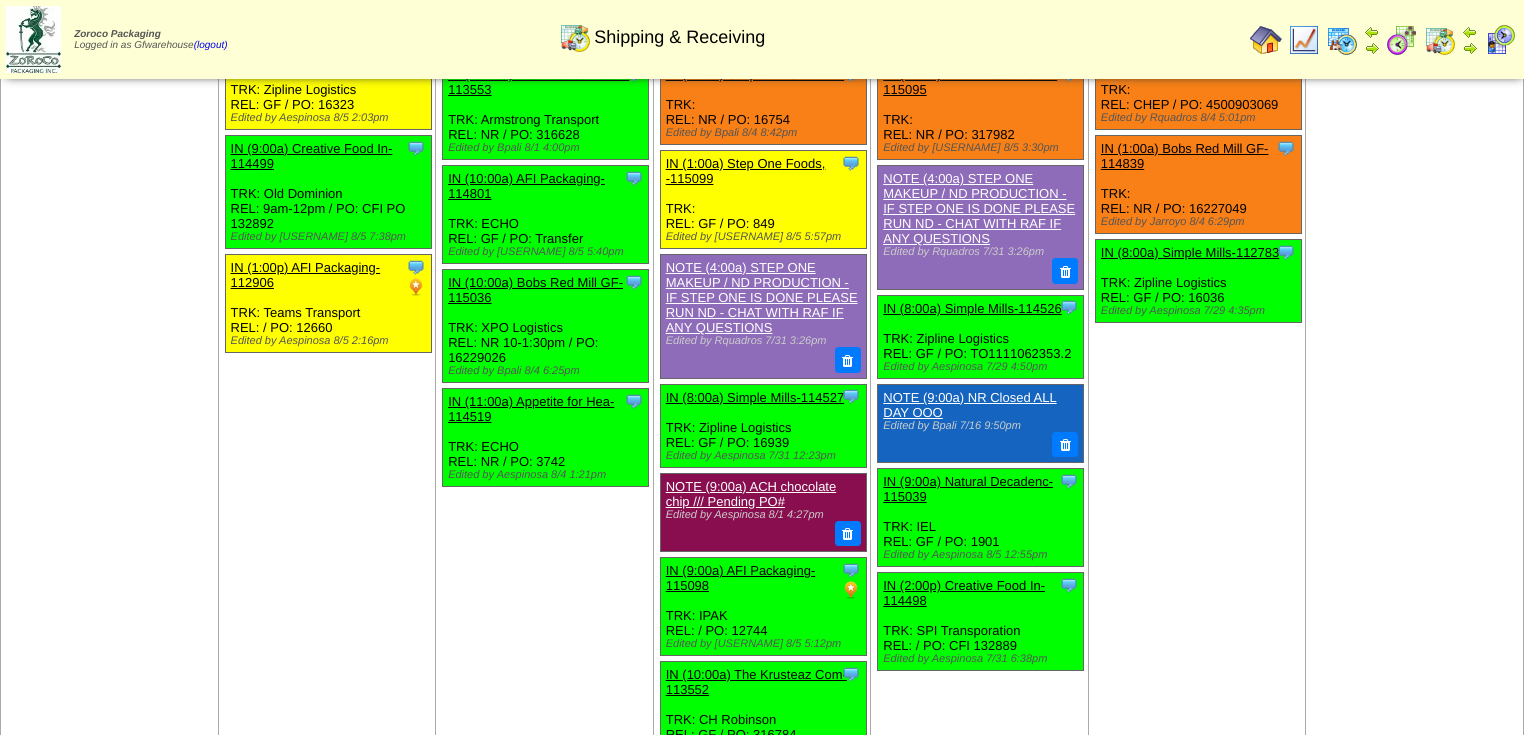 scroll, scrollTop: 400, scrollLeft: 0, axis: vertical 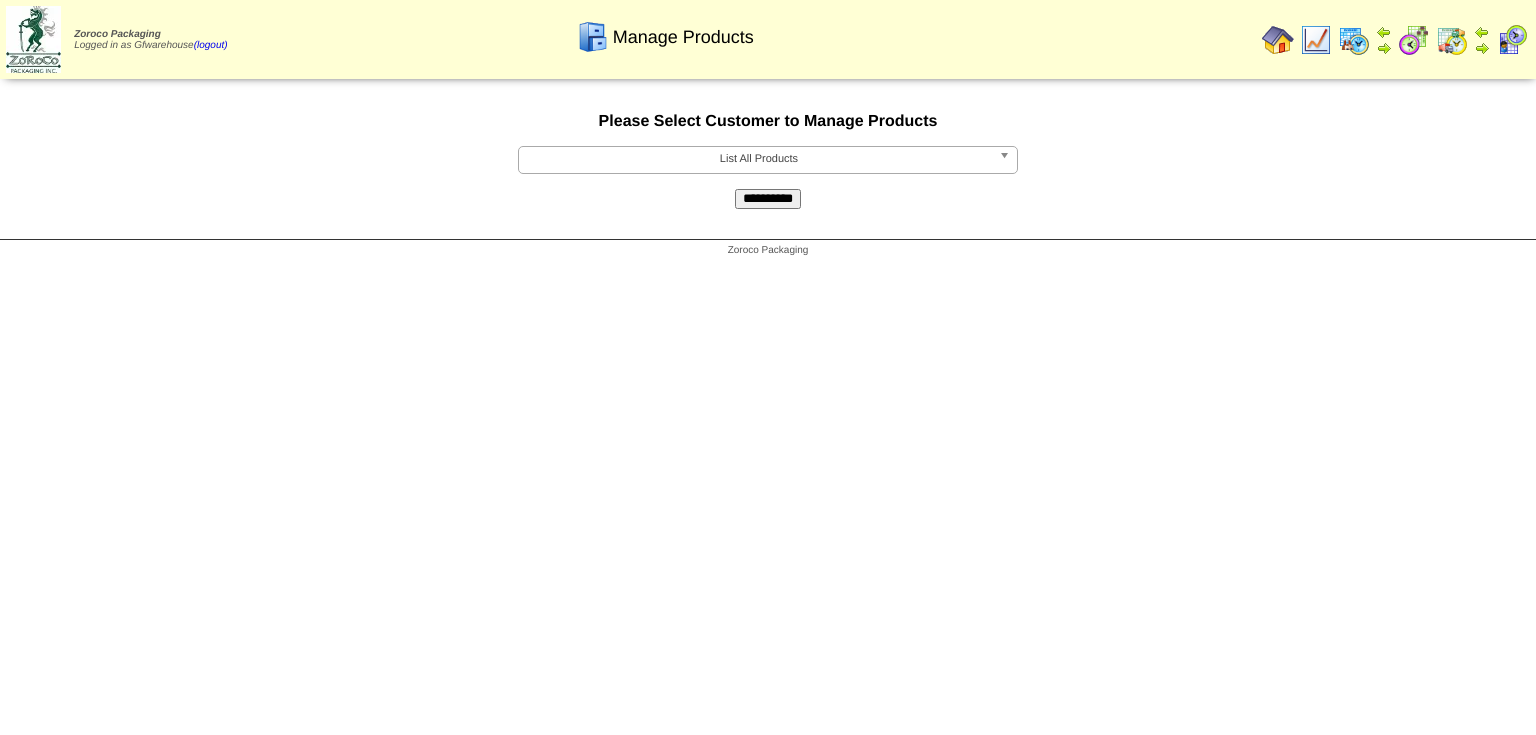 click at bounding box center [1008, 160] 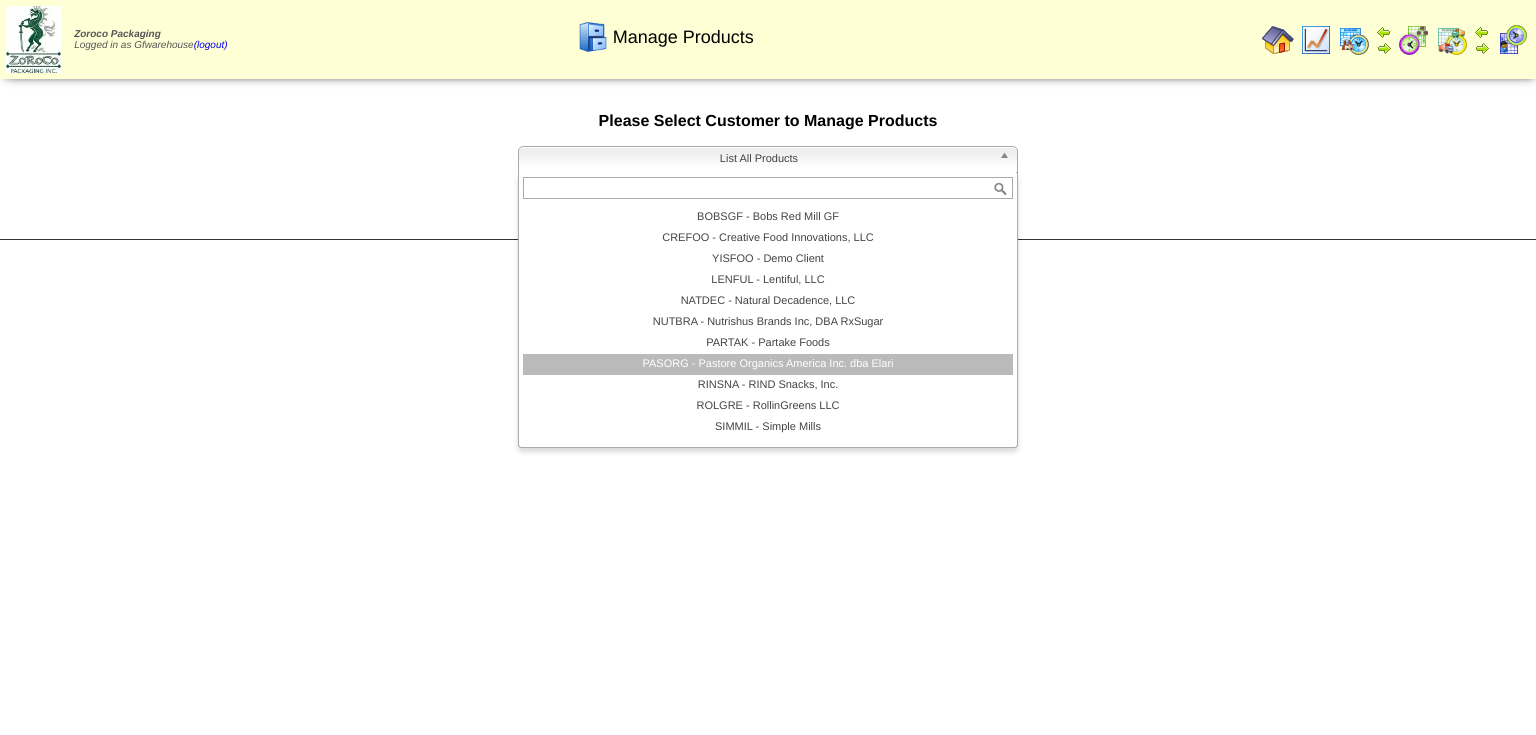 scroll, scrollTop: 116, scrollLeft: 0, axis: vertical 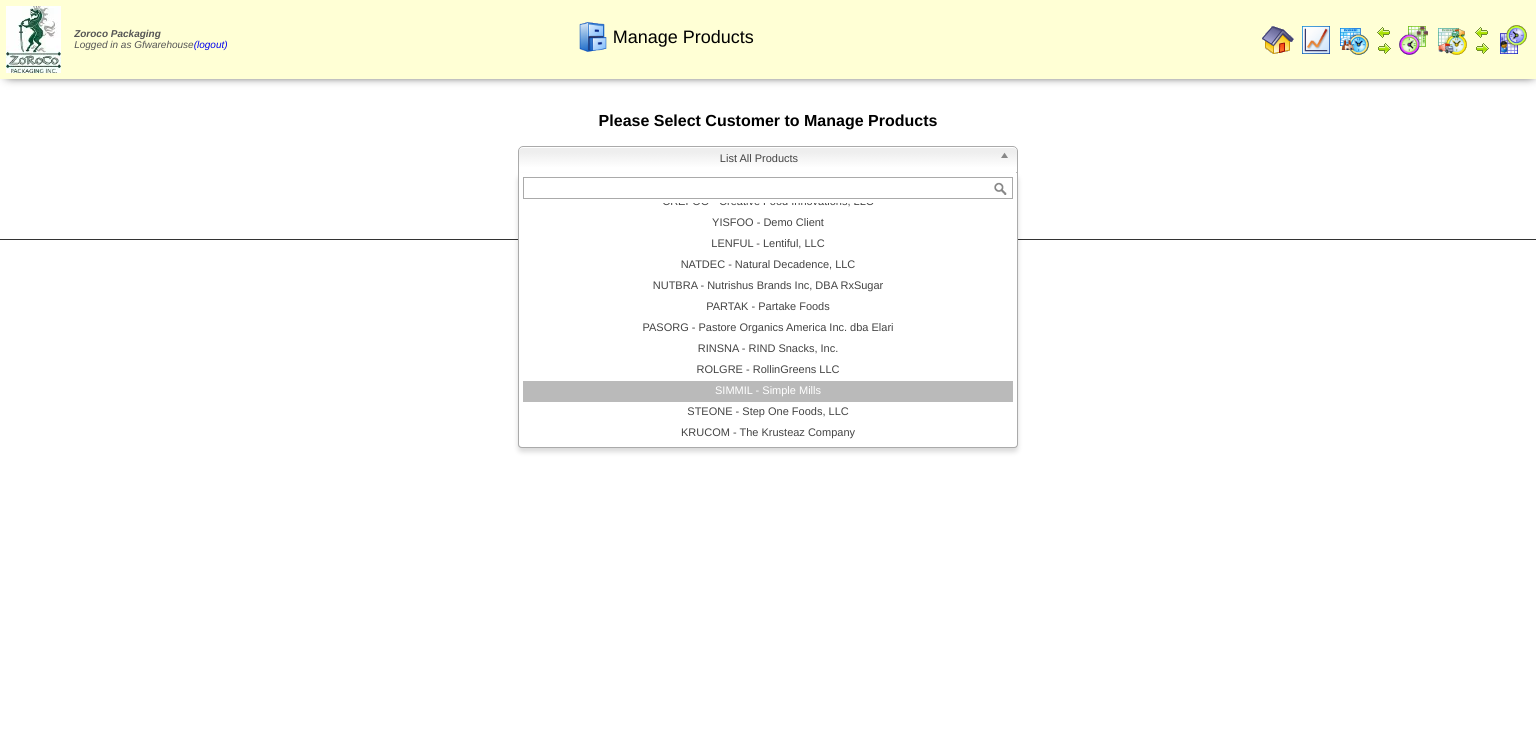 click on "SIMMIL - Simple Mills" at bounding box center [768, 391] 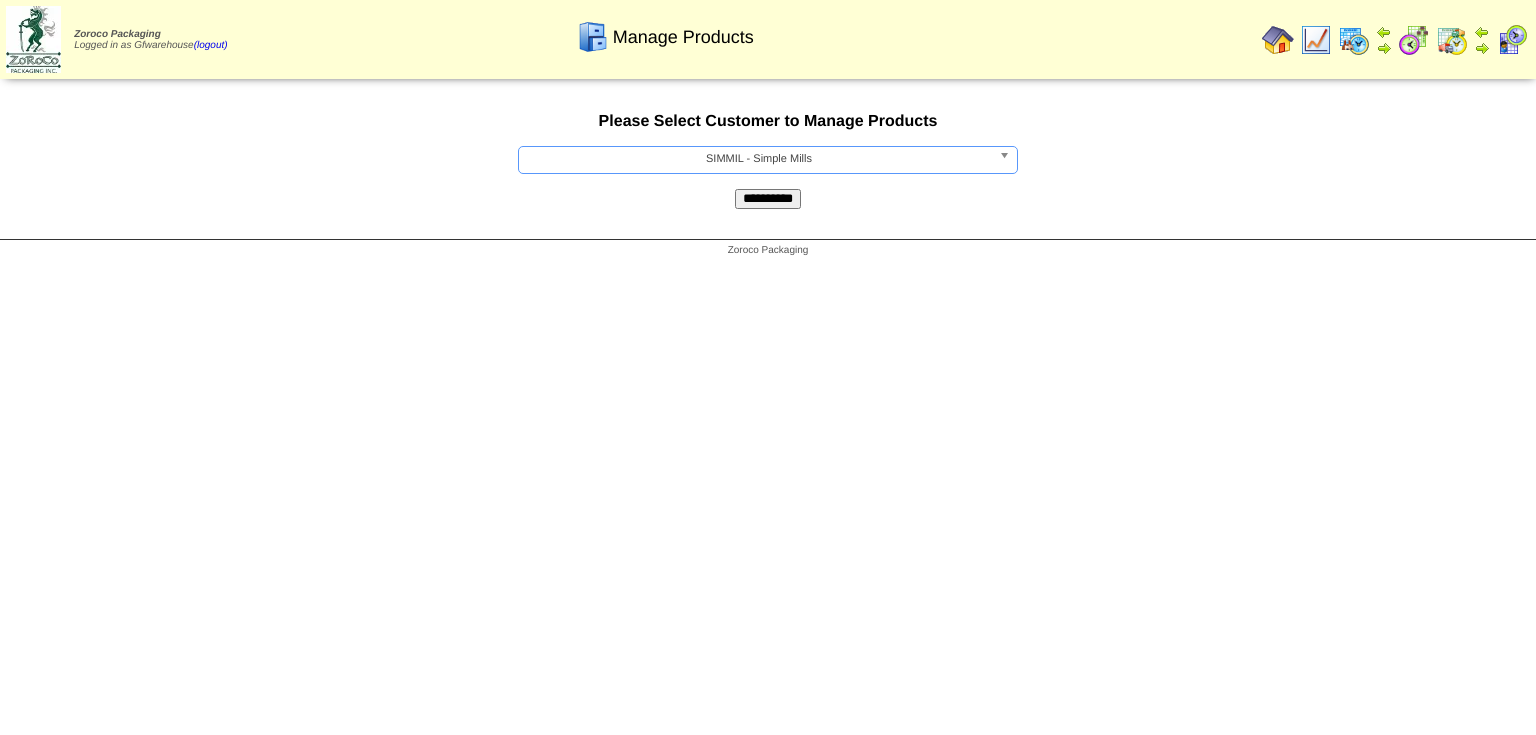 click on "**********" at bounding box center [768, 199] 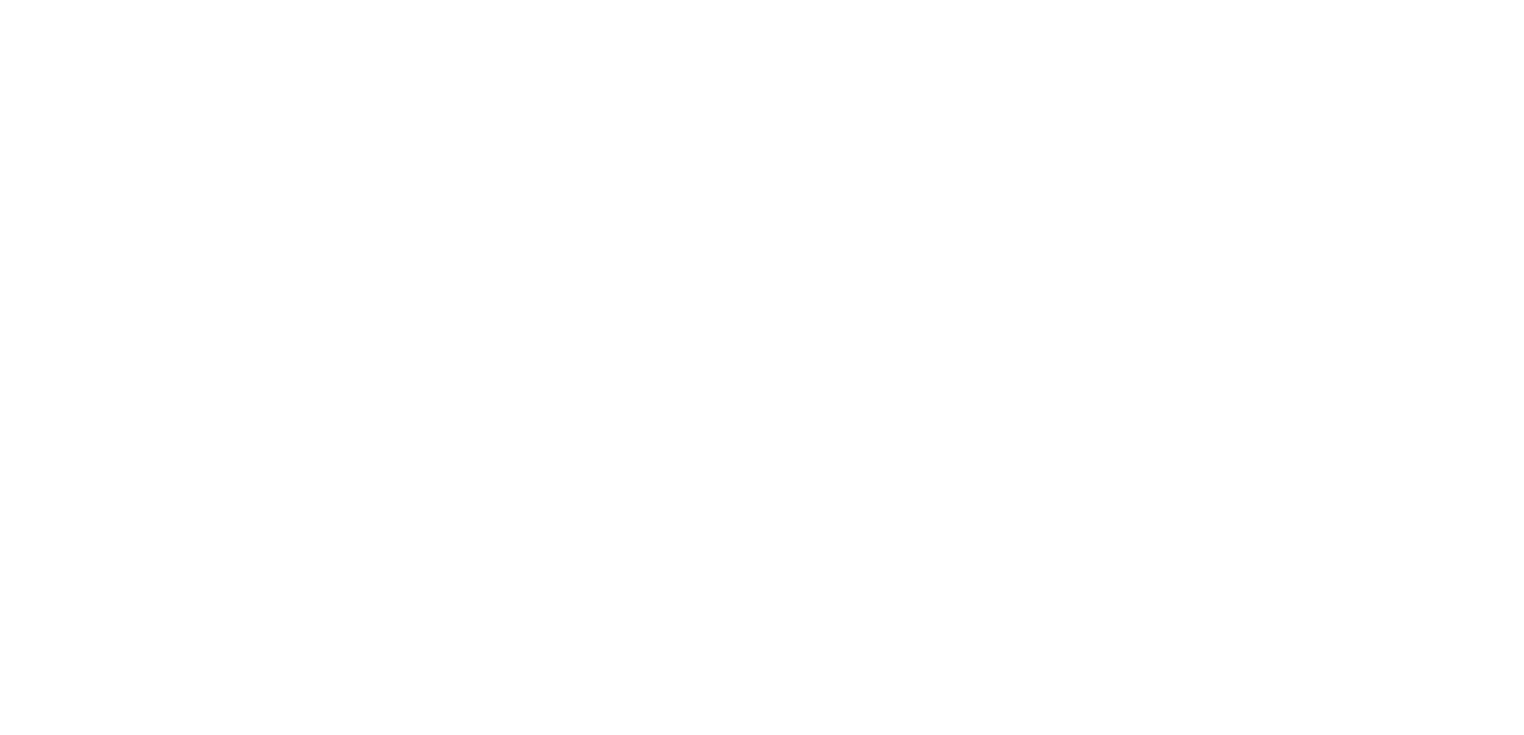 scroll, scrollTop: 0, scrollLeft: 0, axis: both 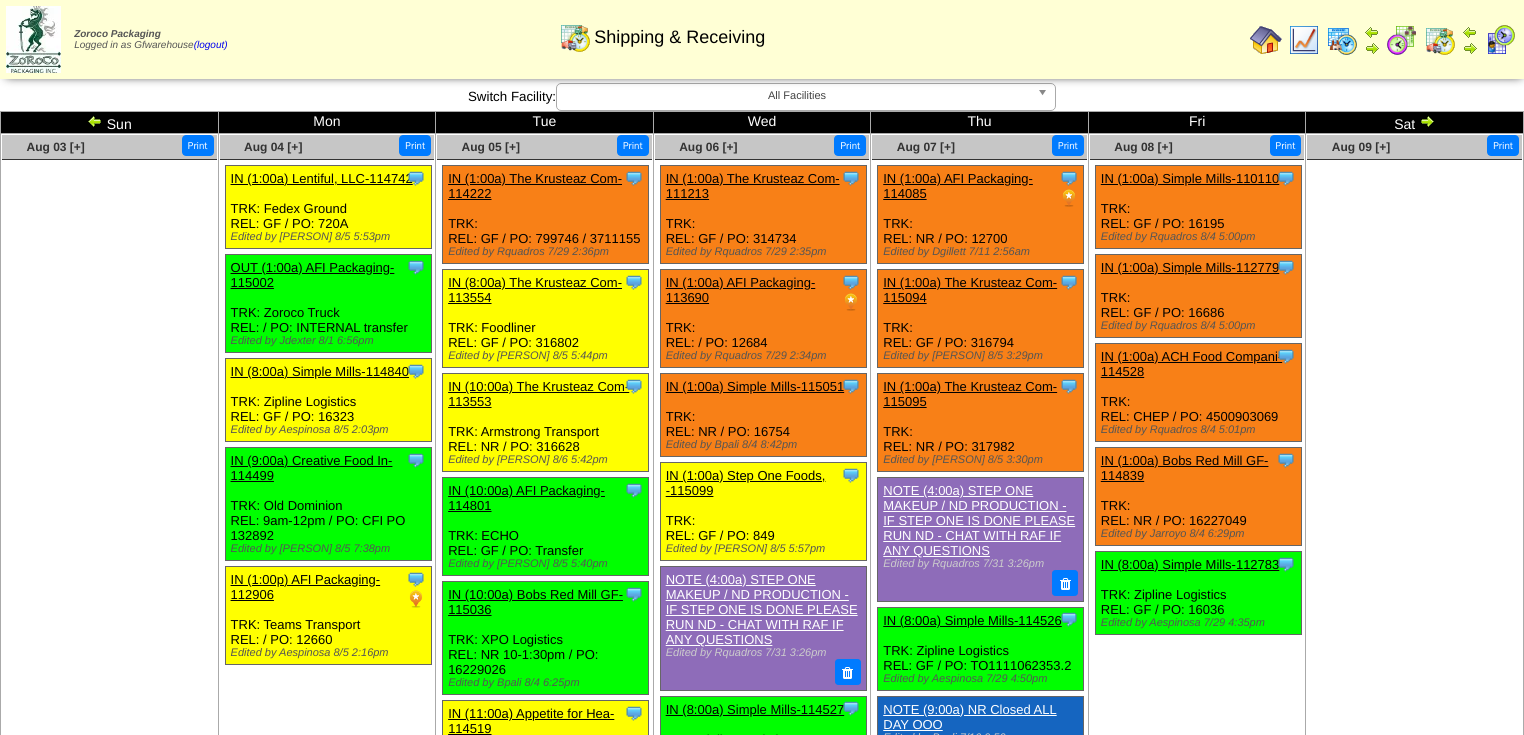 click on "Sat" at bounding box center (1415, 123) 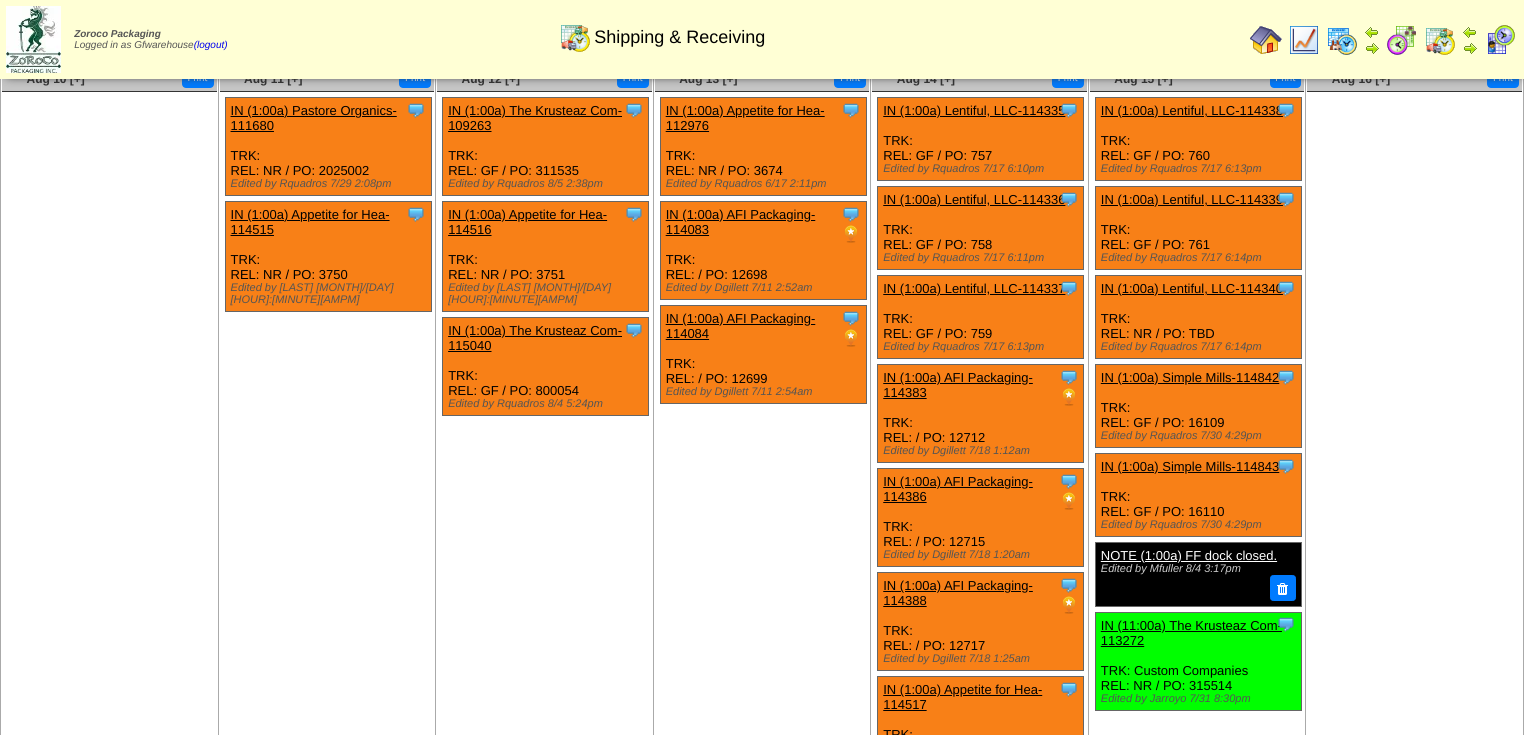 scroll, scrollTop: 0, scrollLeft: 0, axis: both 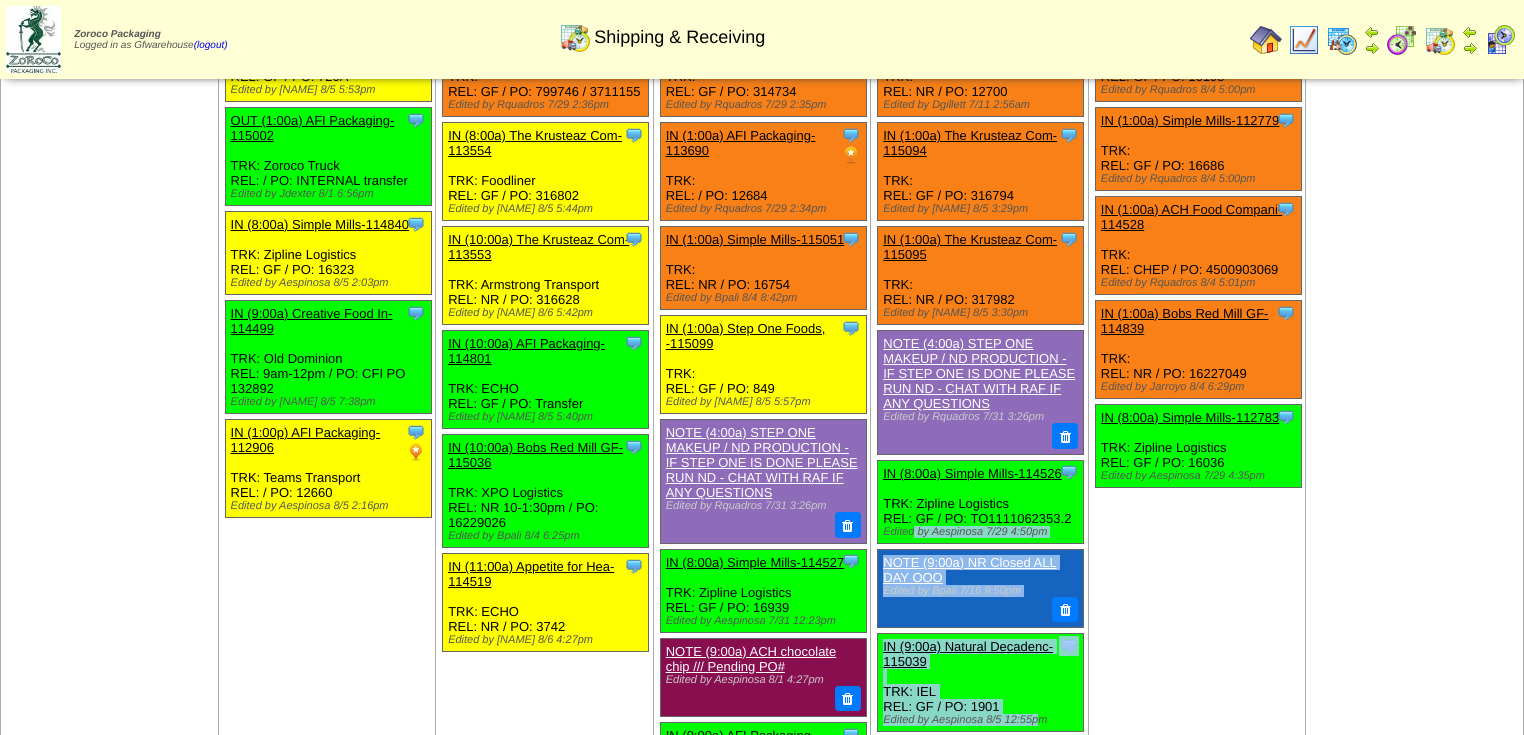 click on "Zoroco Packaging
Logged in as Gfwarehouse                                 (logout)
Print All" at bounding box center (762, 920) 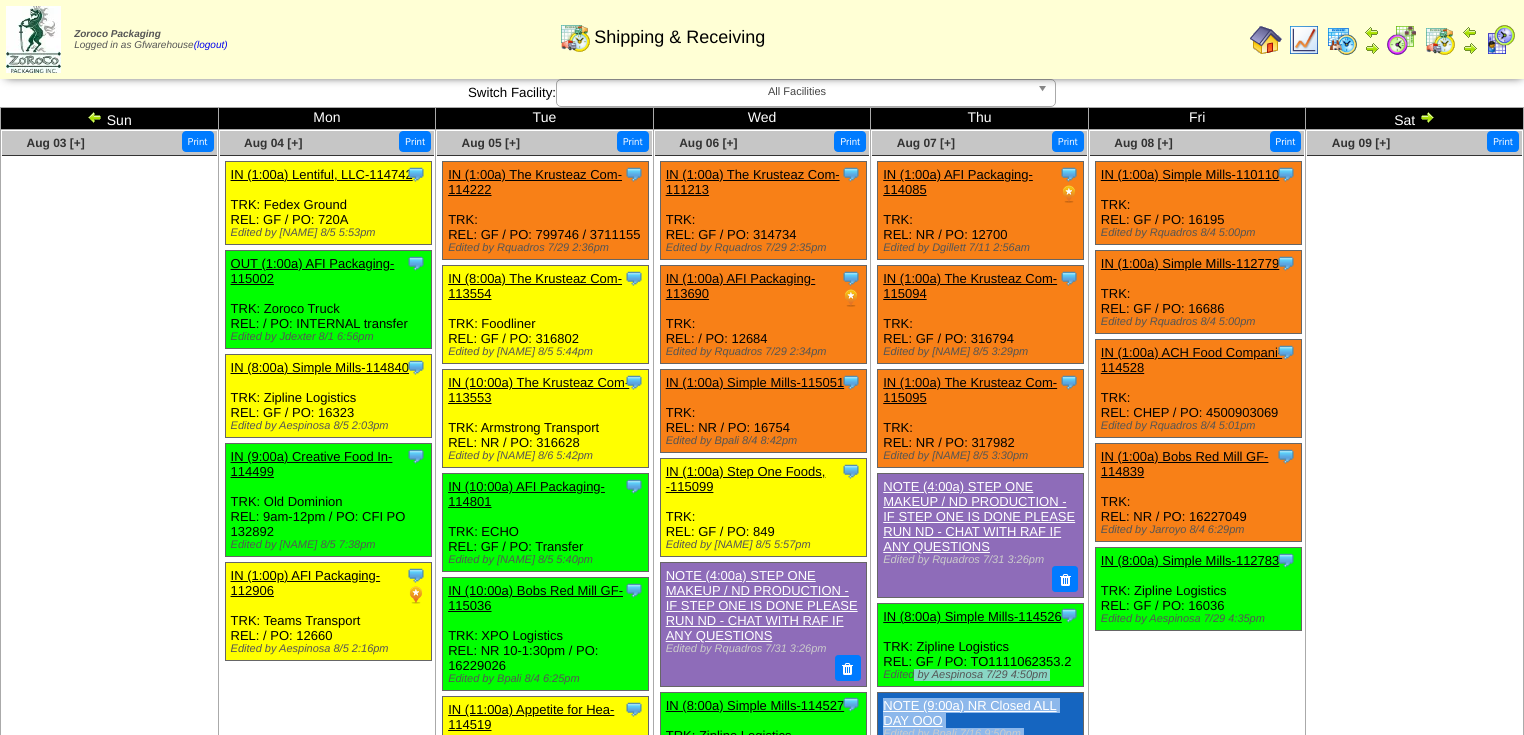 scroll, scrollTop: 0, scrollLeft: 0, axis: both 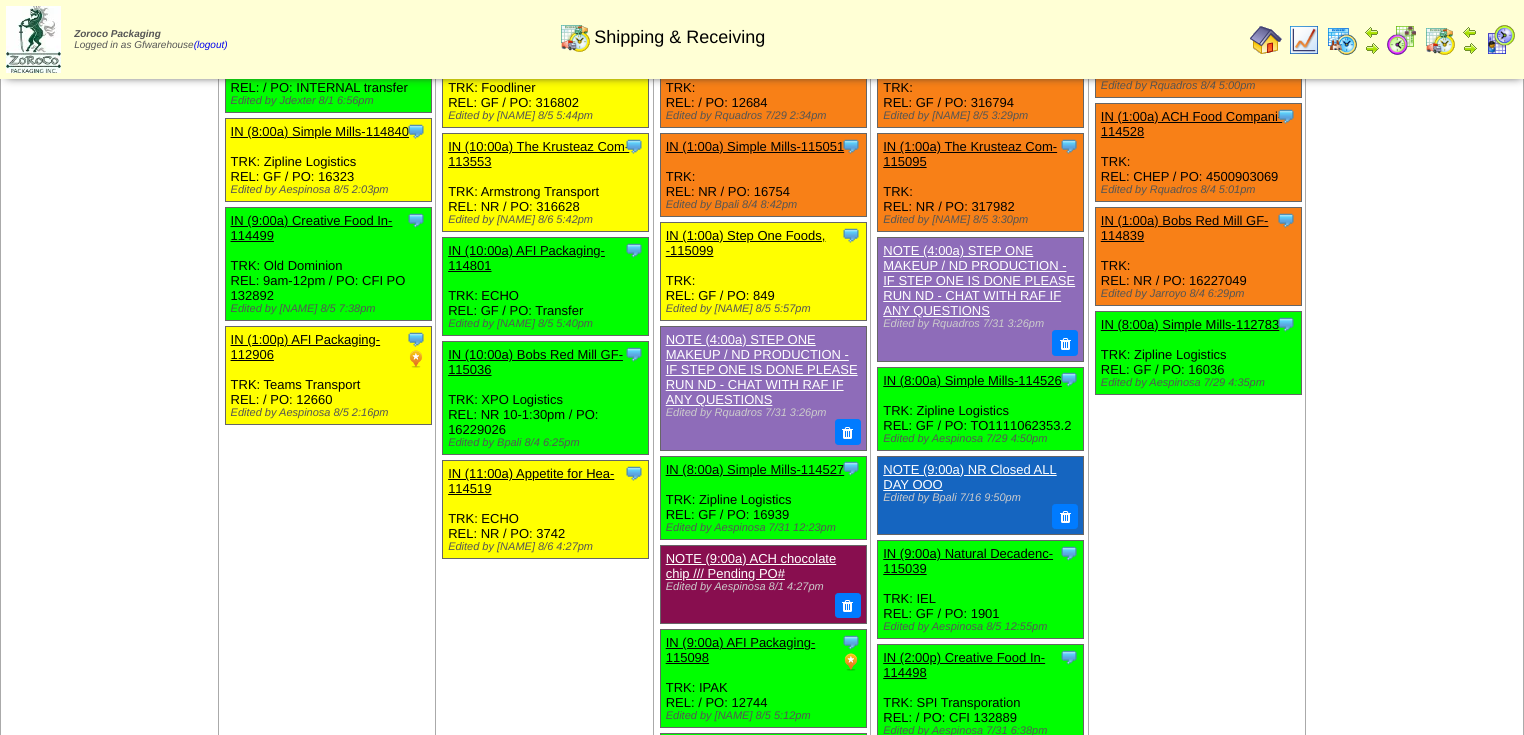 drag, startPoint x: 786, startPoint y: 246, endPoint x: 798, endPoint y: 260, distance: 18.439089 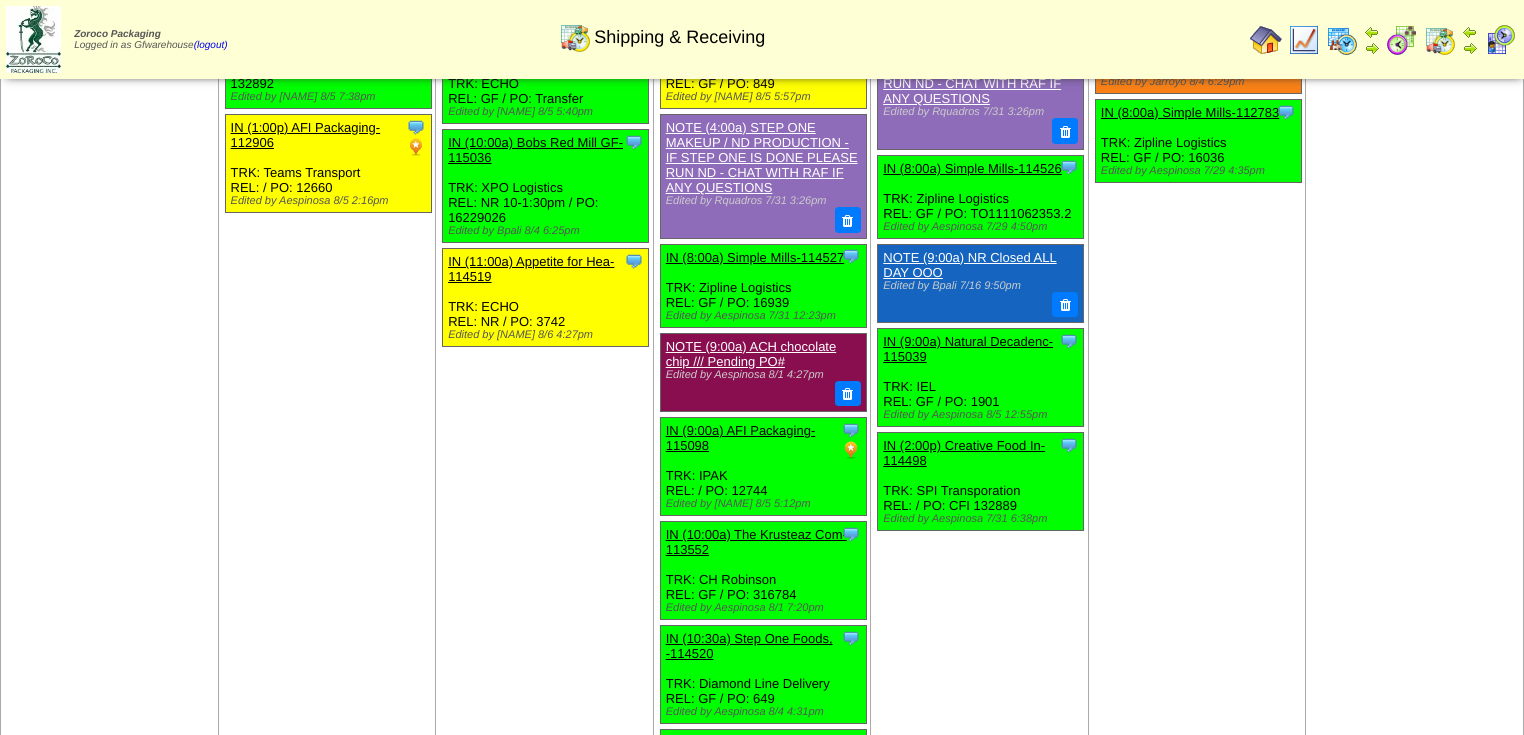 scroll, scrollTop: 212, scrollLeft: 0, axis: vertical 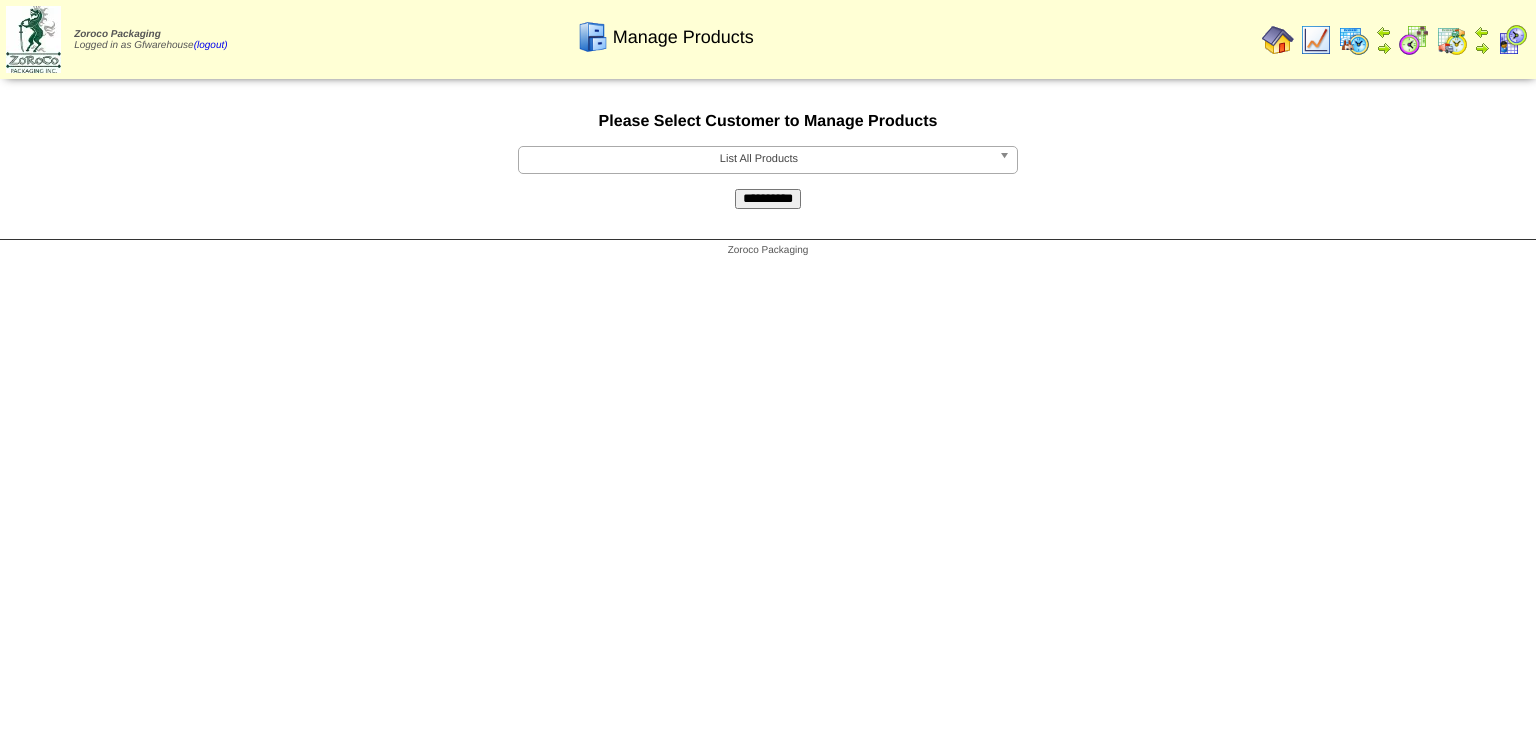 click at bounding box center (1008, 160) 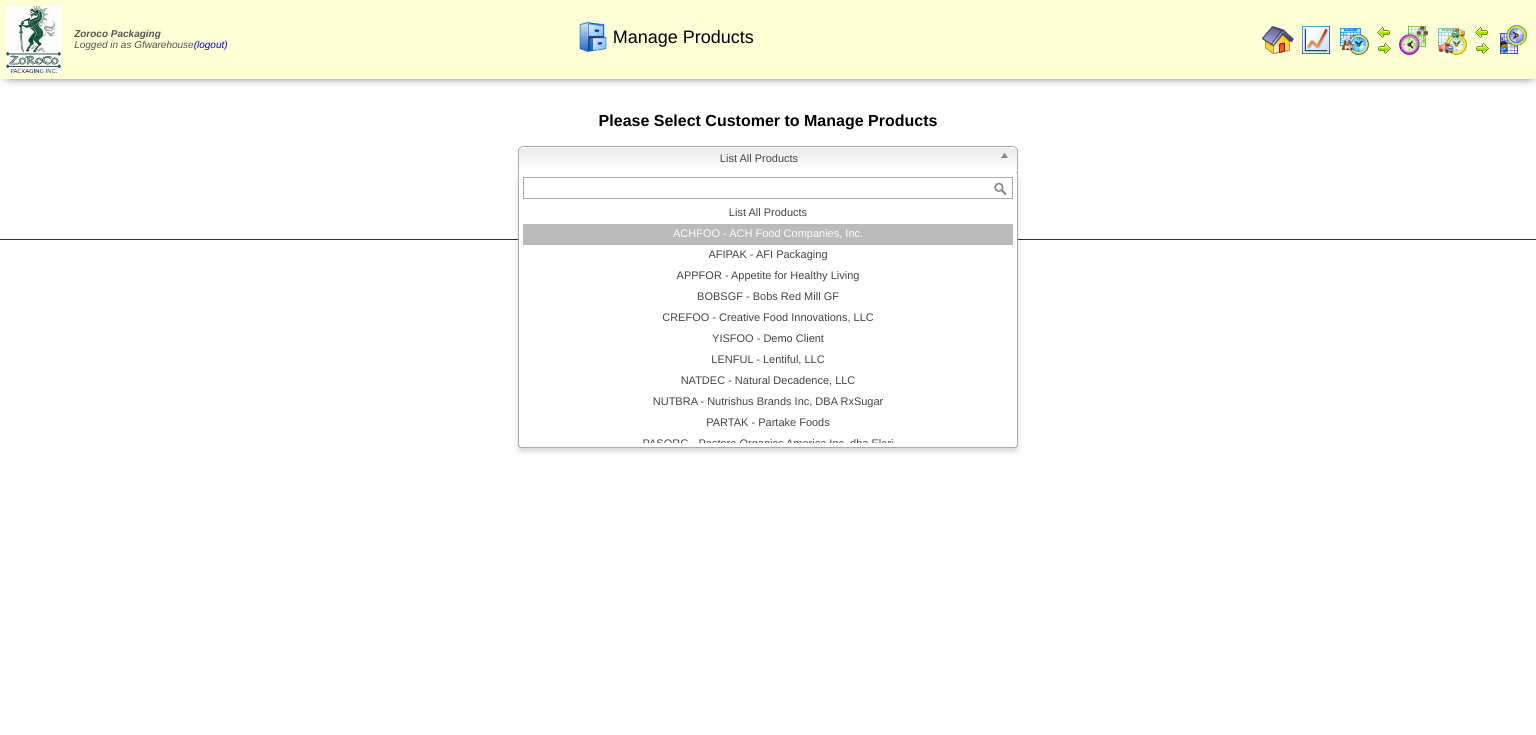 click on "ACHFOO - ACH Food Companies, Inc." at bounding box center [768, 234] 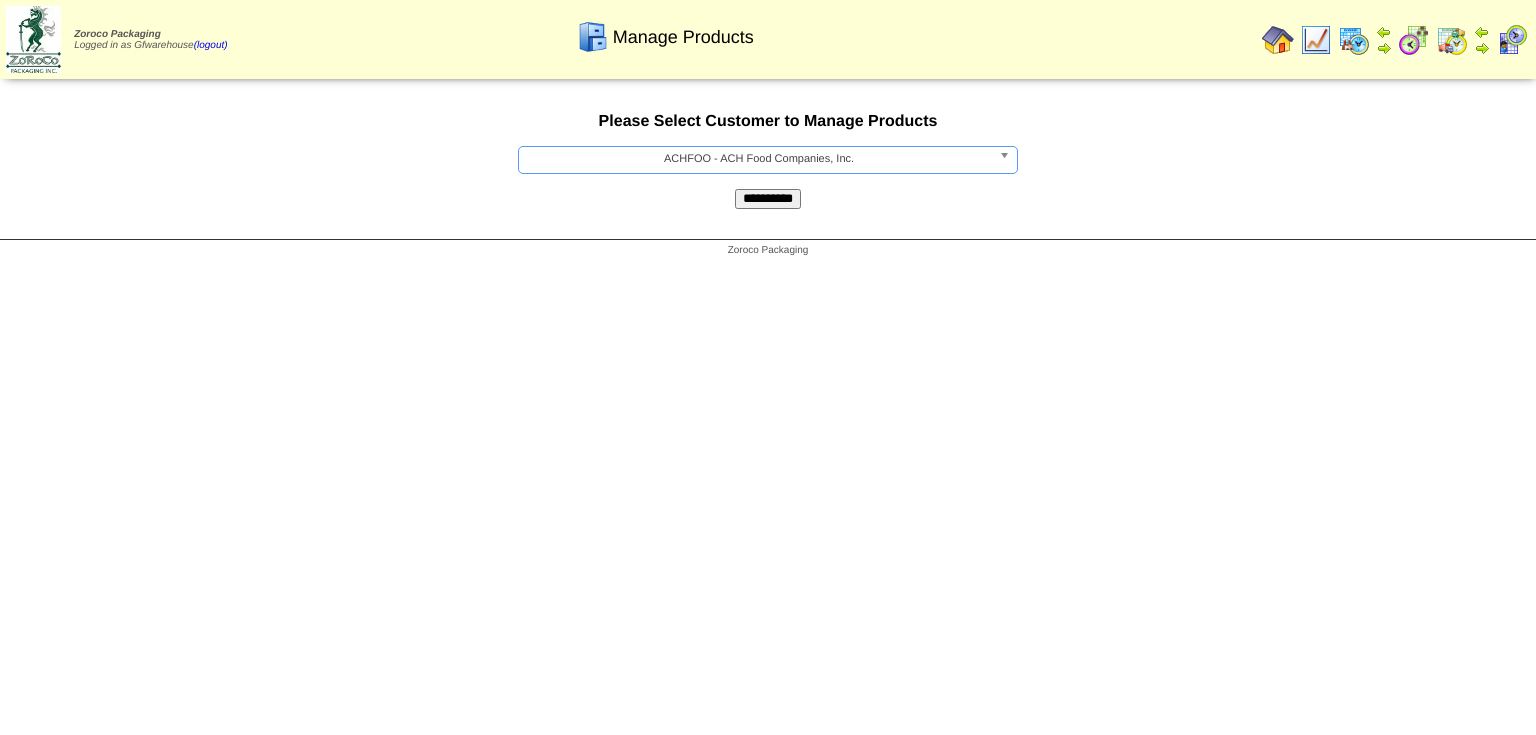 click on "**********" at bounding box center [768, 199] 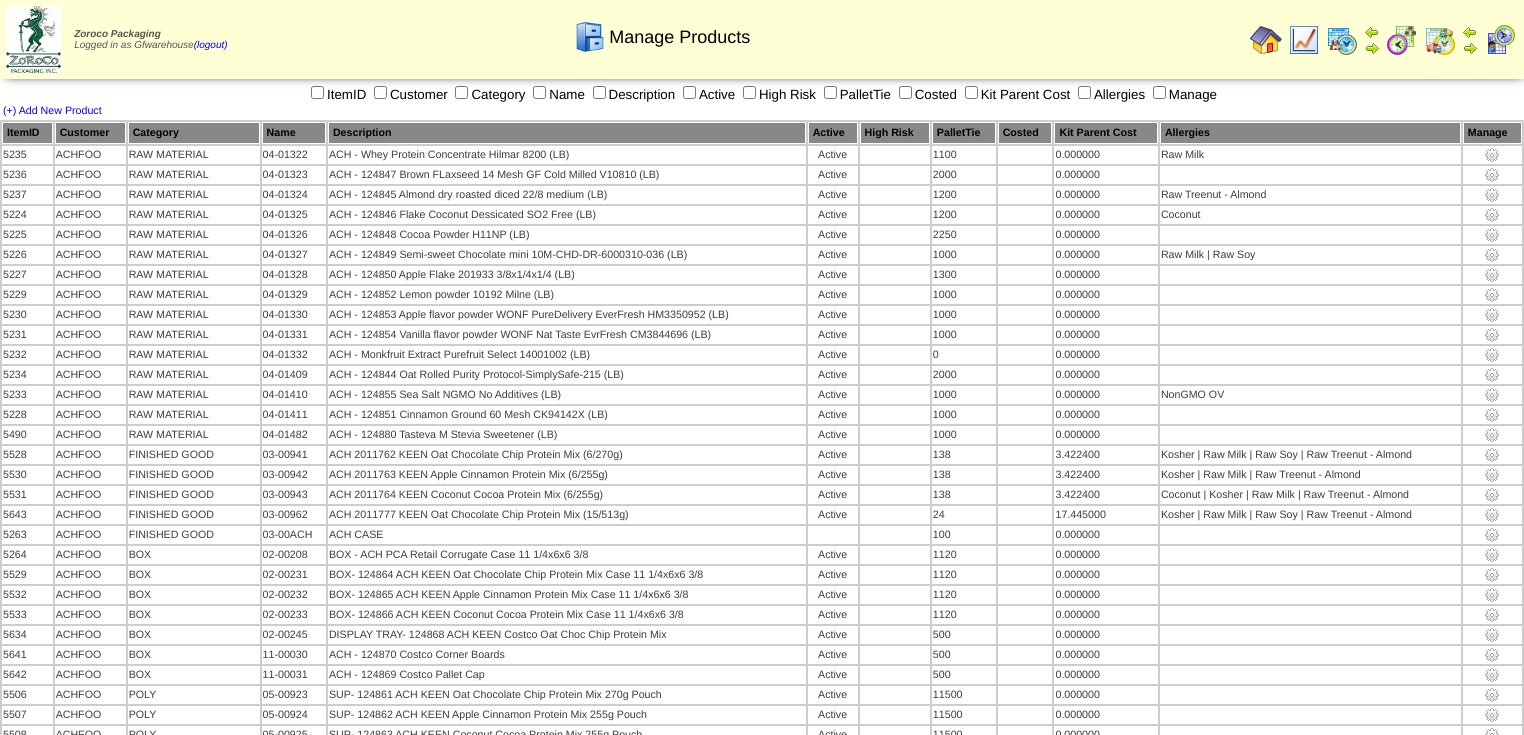 scroll, scrollTop: 0, scrollLeft: 0, axis: both 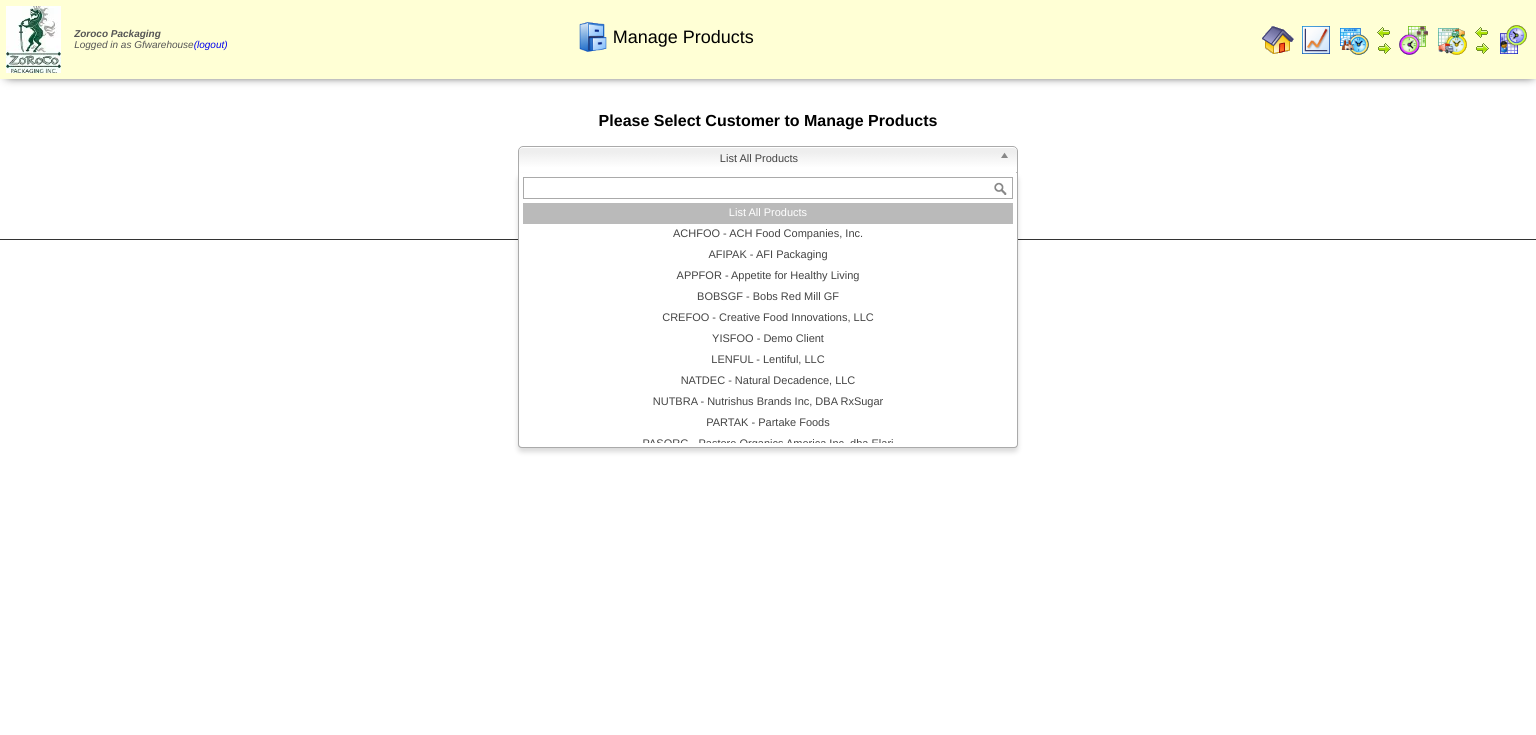 click at bounding box center (1008, 160) 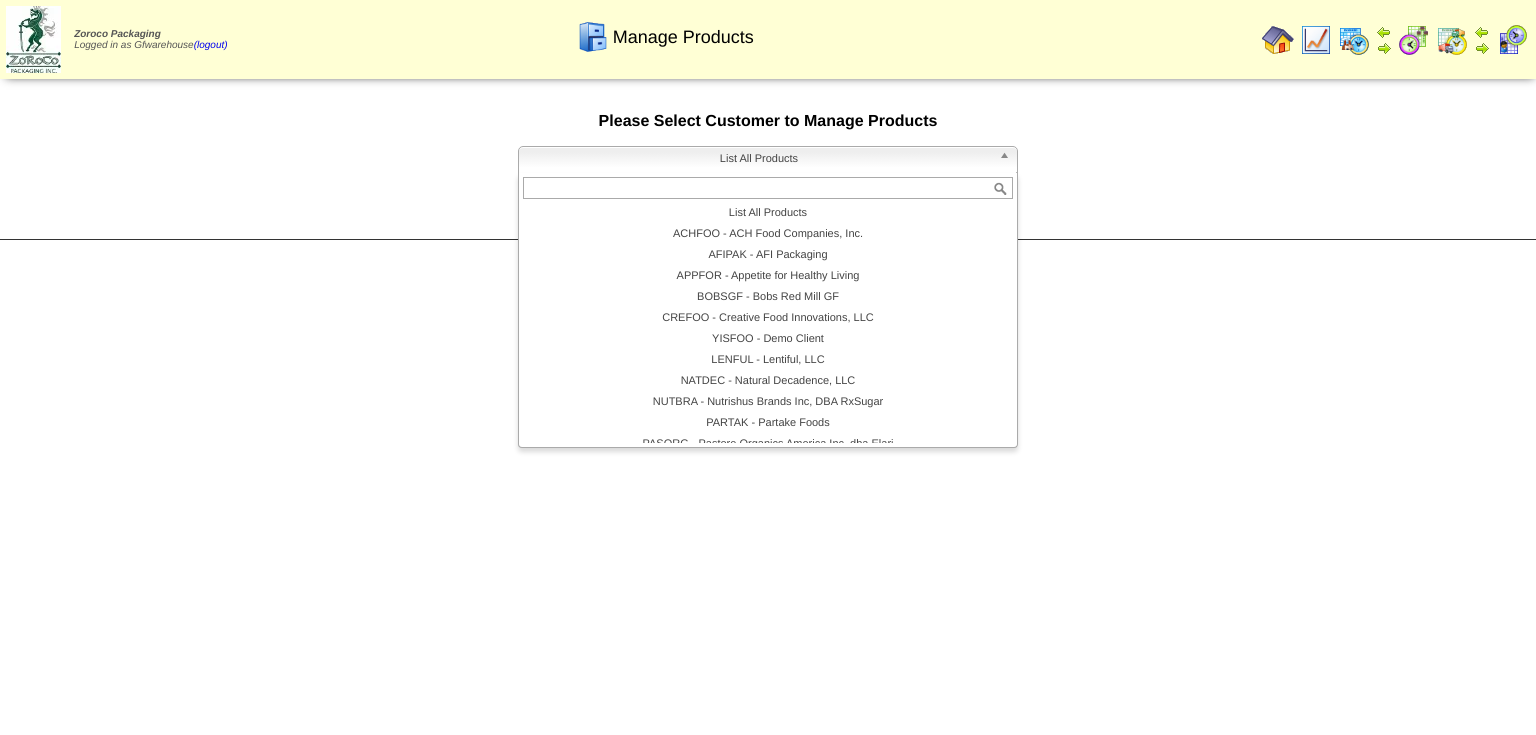 scroll, scrollTop: 116, scrollLeft: 0, axis: vertical 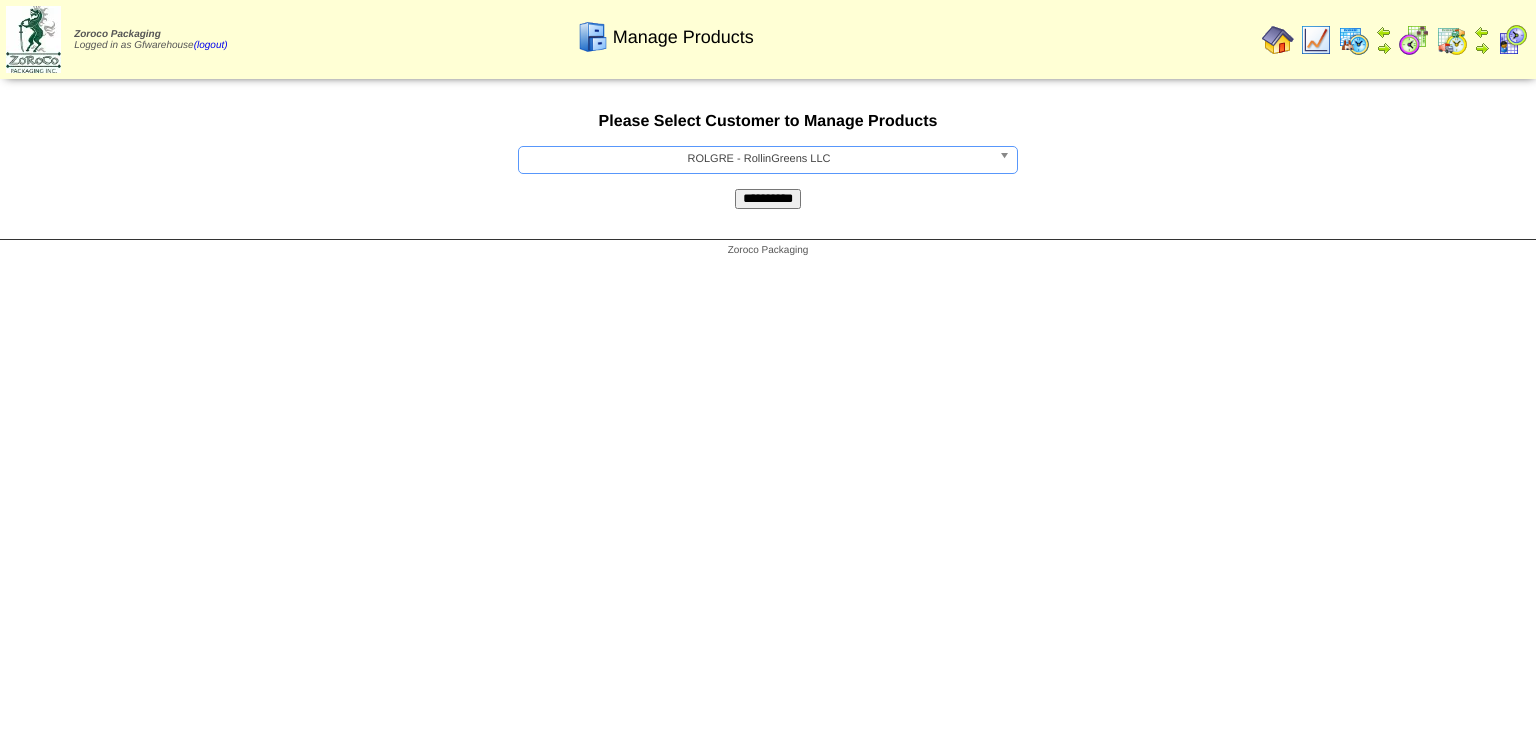 click at bounding box center (1008, 160) 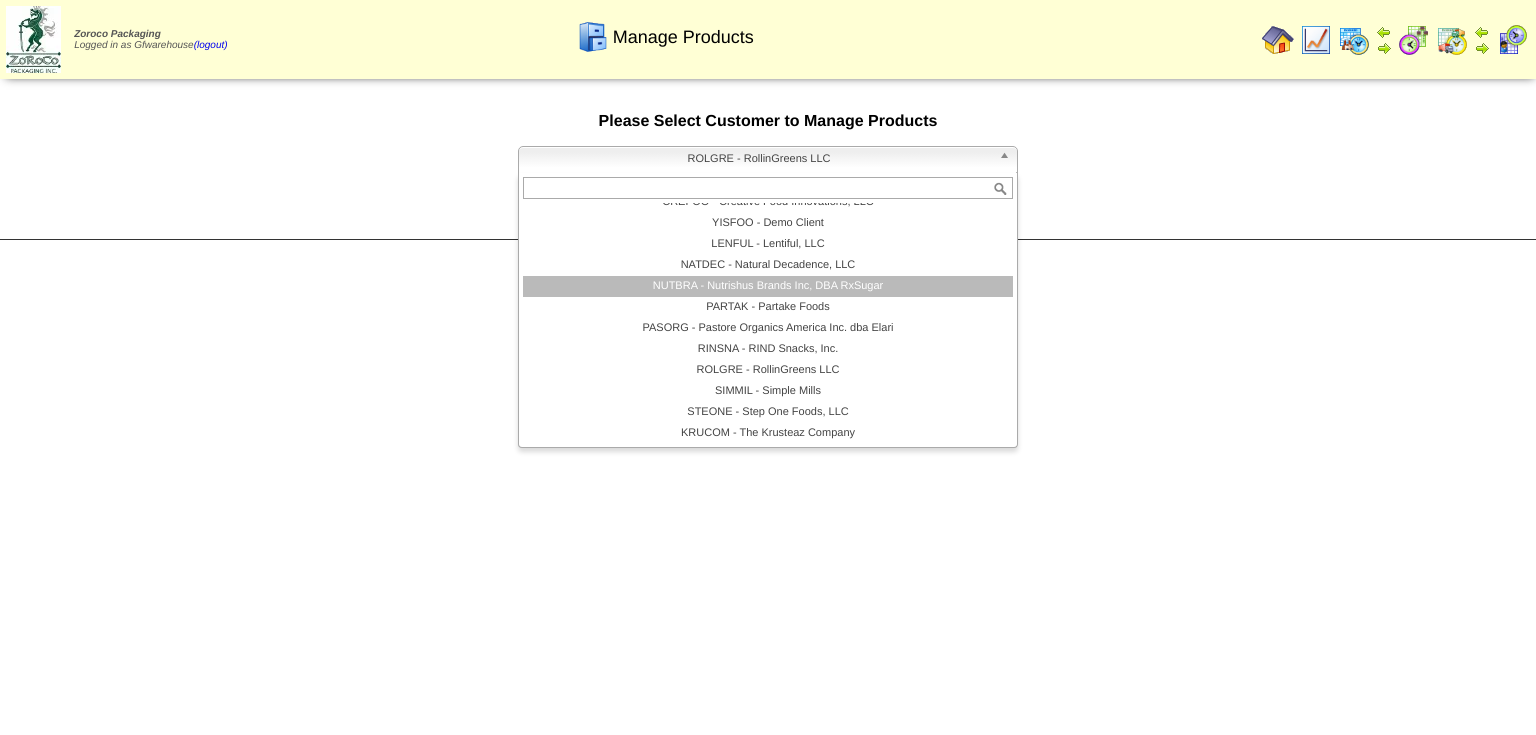 scroll, scrollTop: 104, scrollLeft: 0, axis: vertical 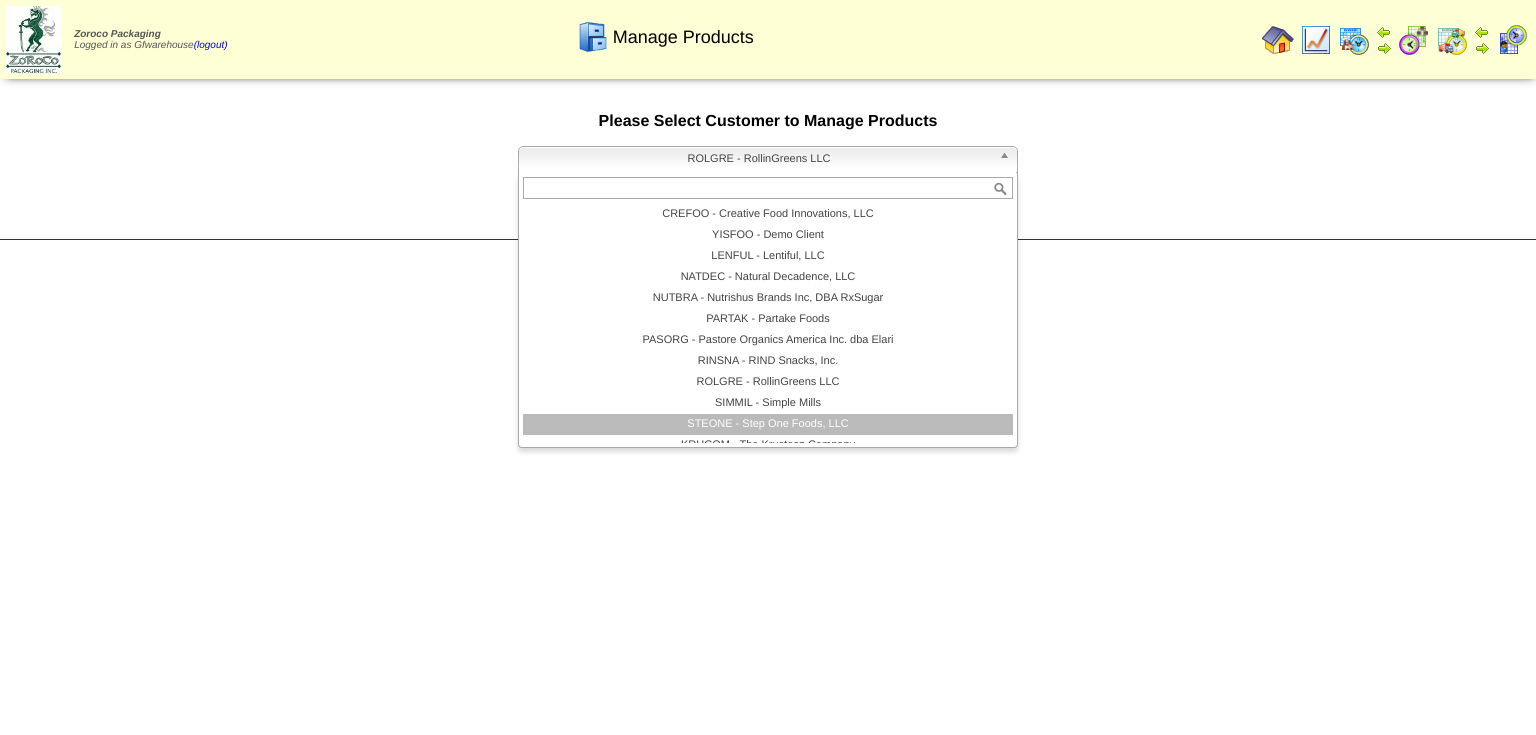 click on "STEONE - Step One Foods, LLC" at bounding box center [768, 424] 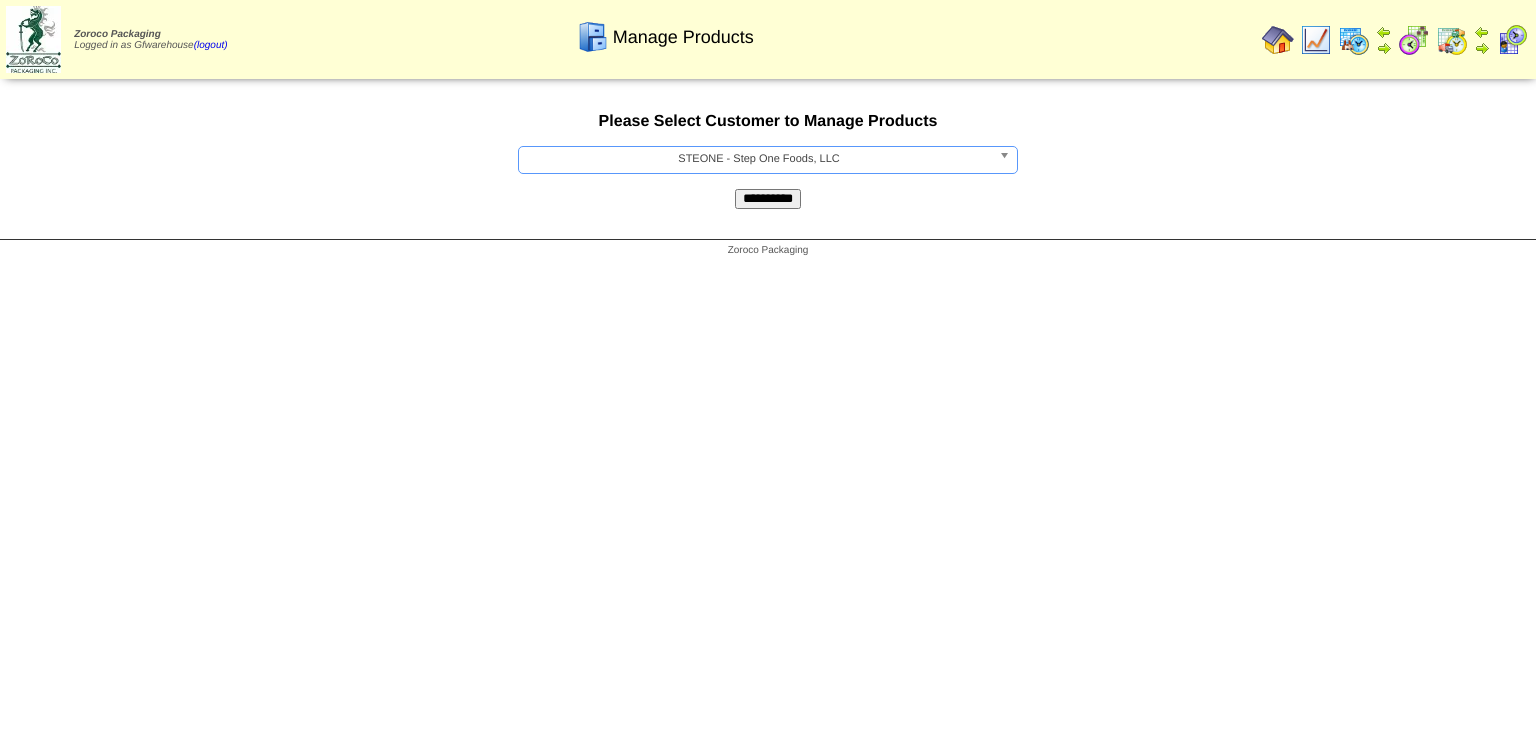 click on "**********" at bounding box center [768, 199] 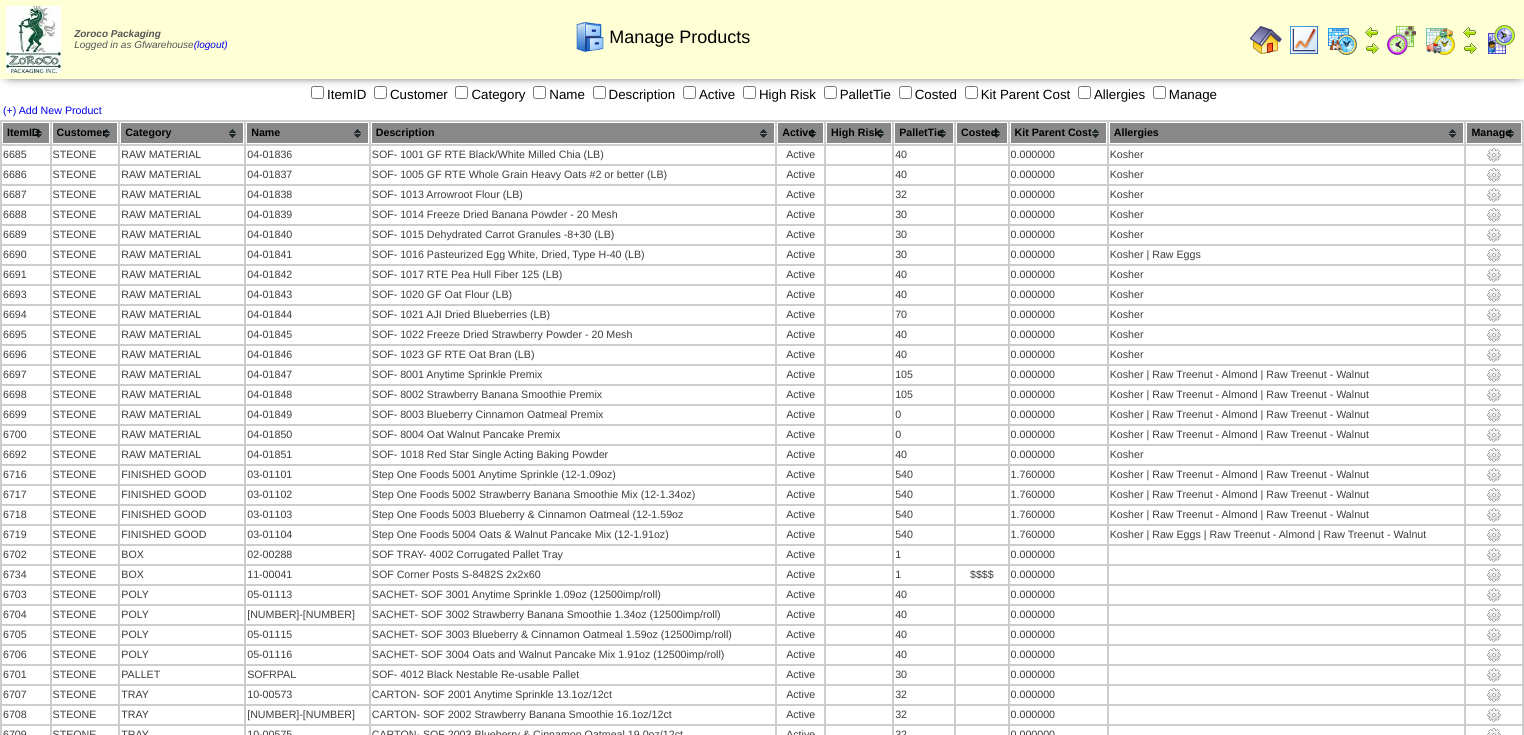 scroll, scrollTop: 0, scrollLeft: 0, axis: both 